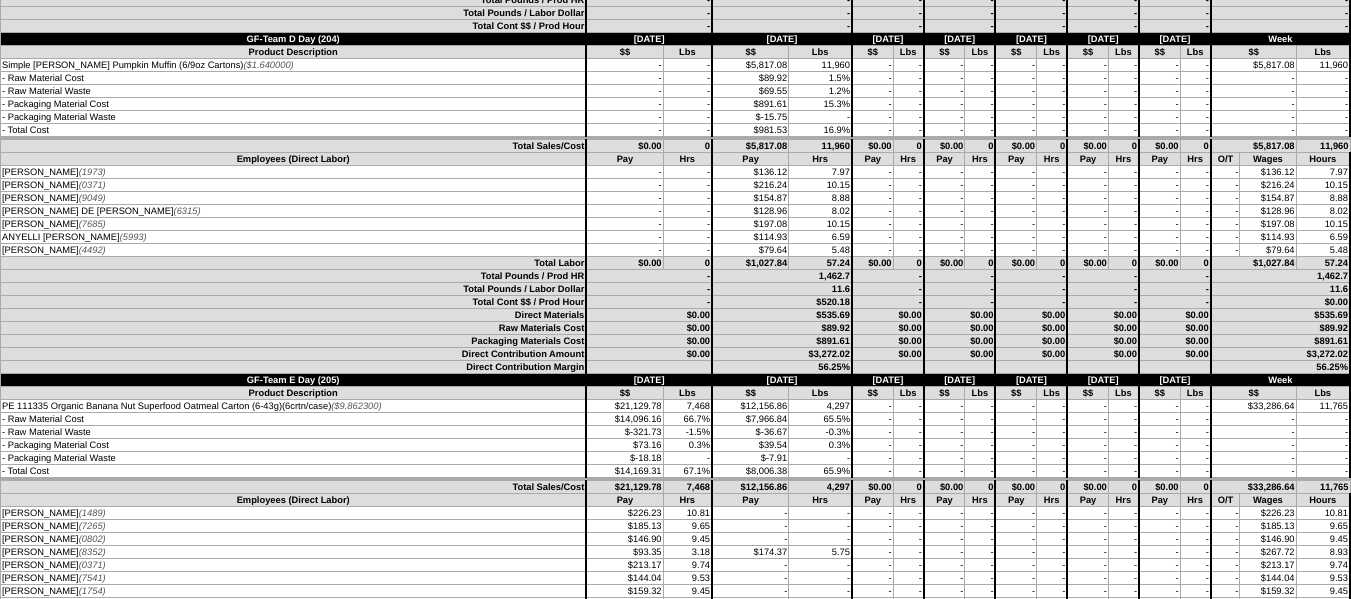 scroll, scrollTop: 0, scrollLeft: 0, axis: both 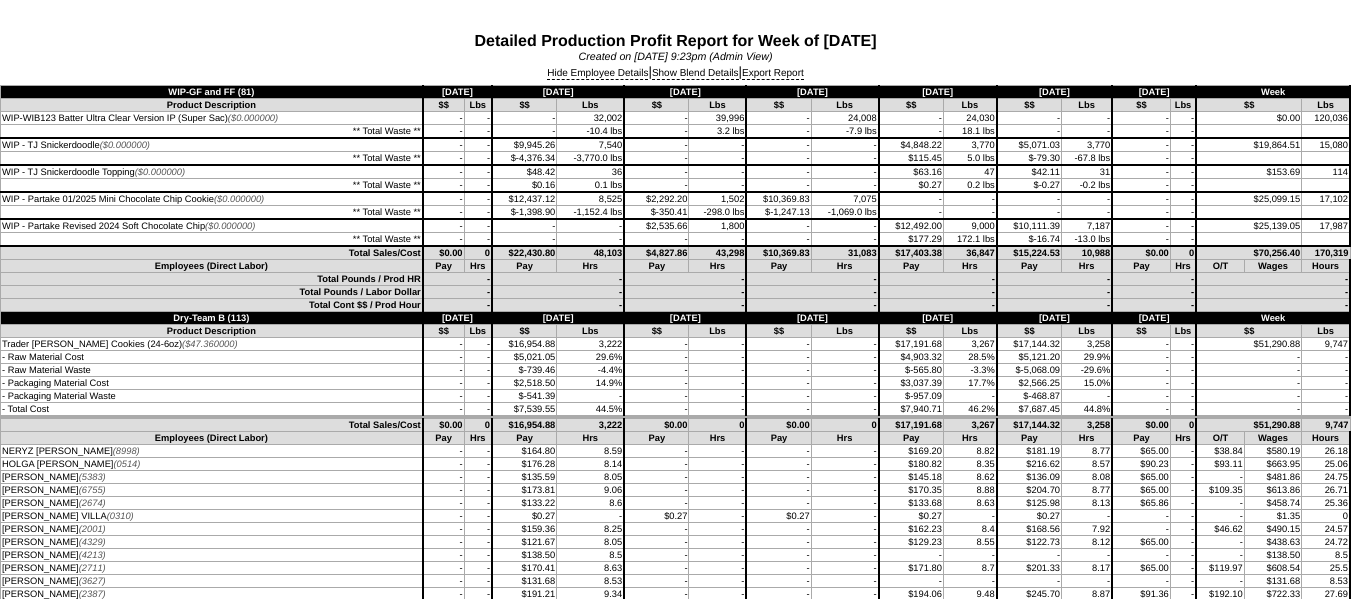 click on "-" at bounding box center [1054, 305] 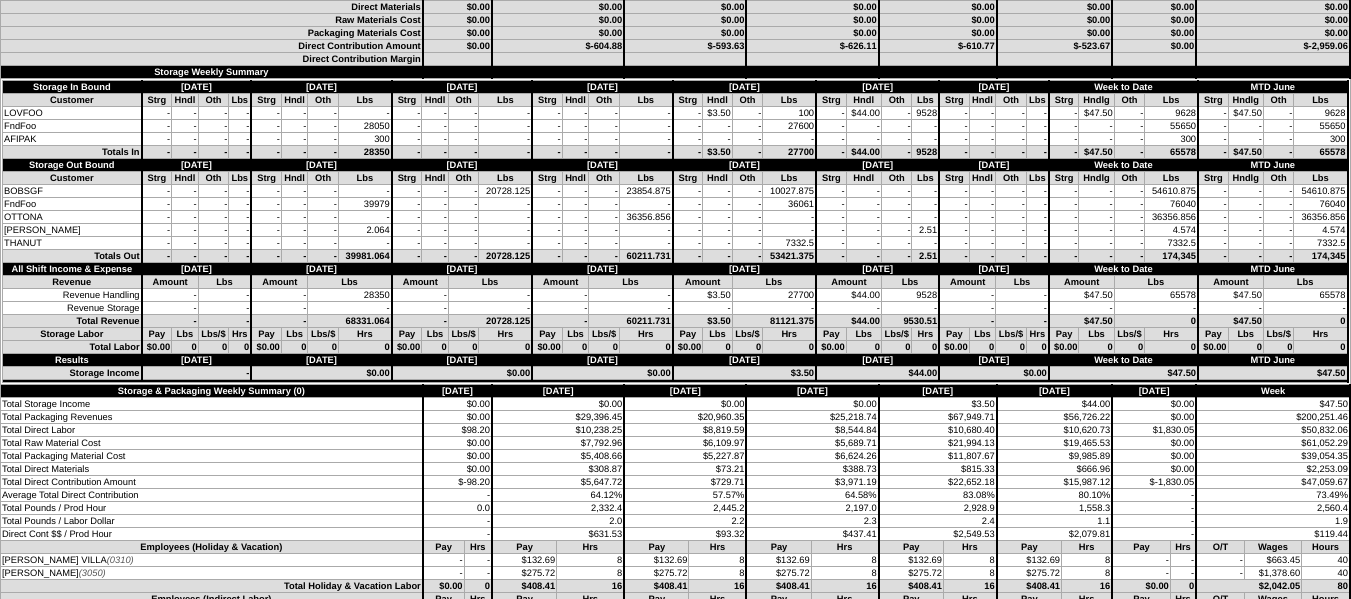 scroll, scrollTop: 4200, scrollLeft: 0, axis: vertical 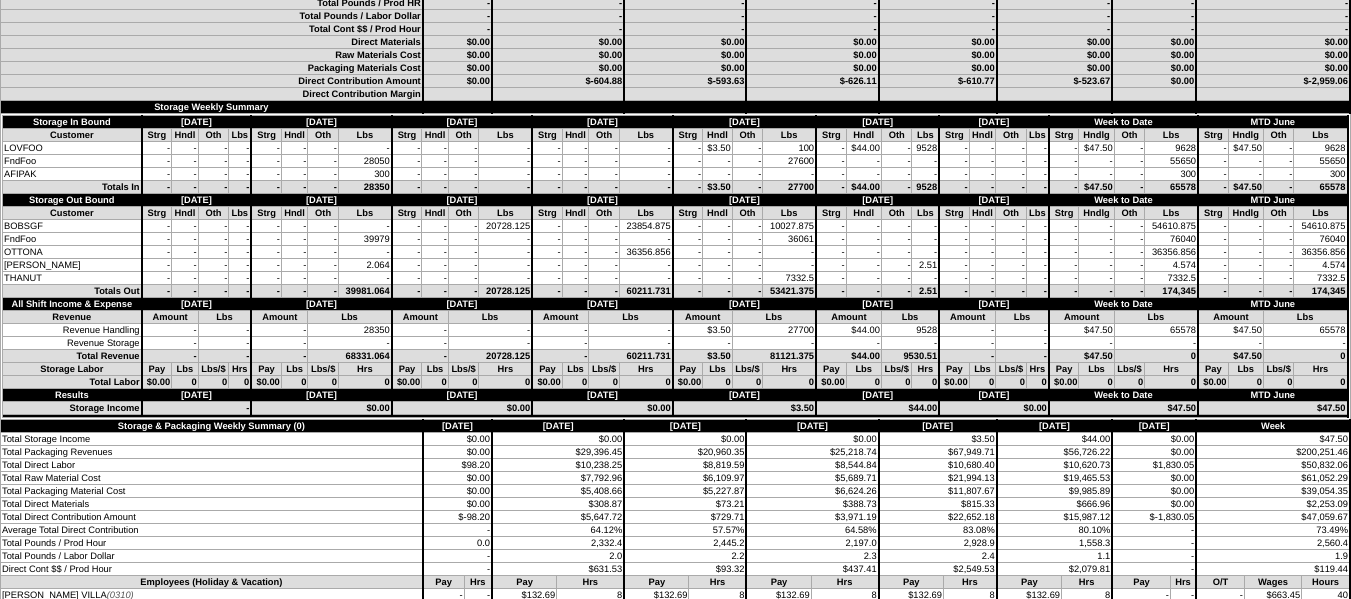drag, startPoint x: 726, startPoint y: 183, endPoint x: 742, endPoint y: 171, distance: 20 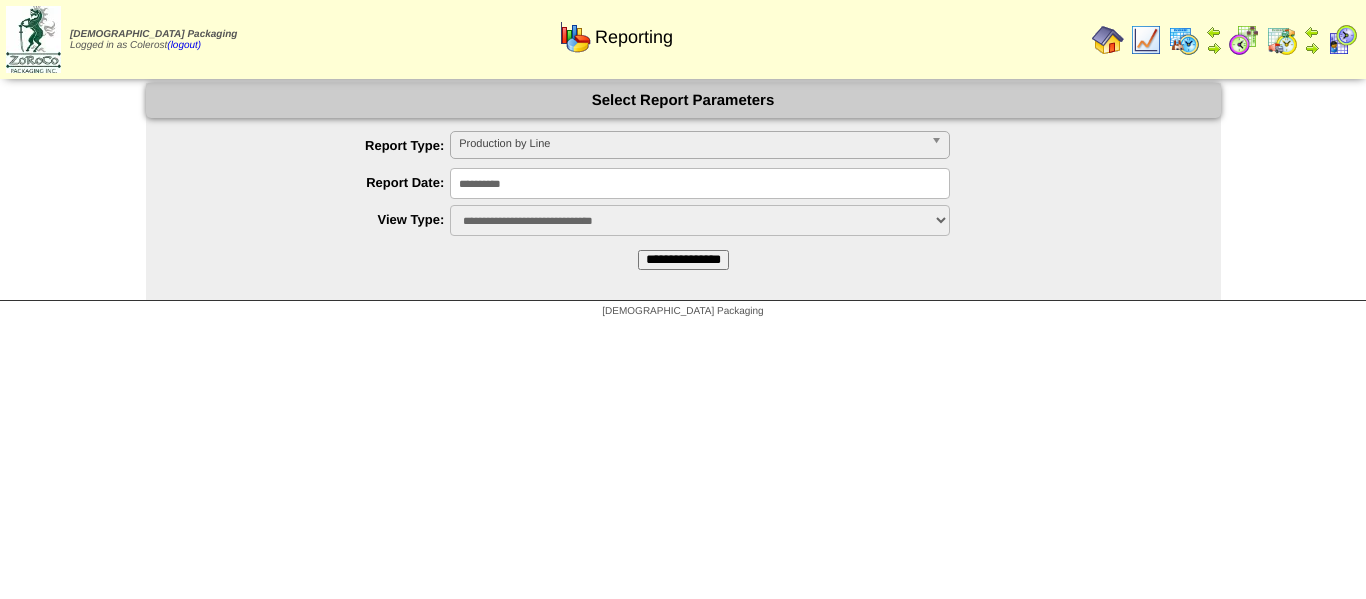 scroll, scrollTop: 0, scrollLeft: 0, axis: both 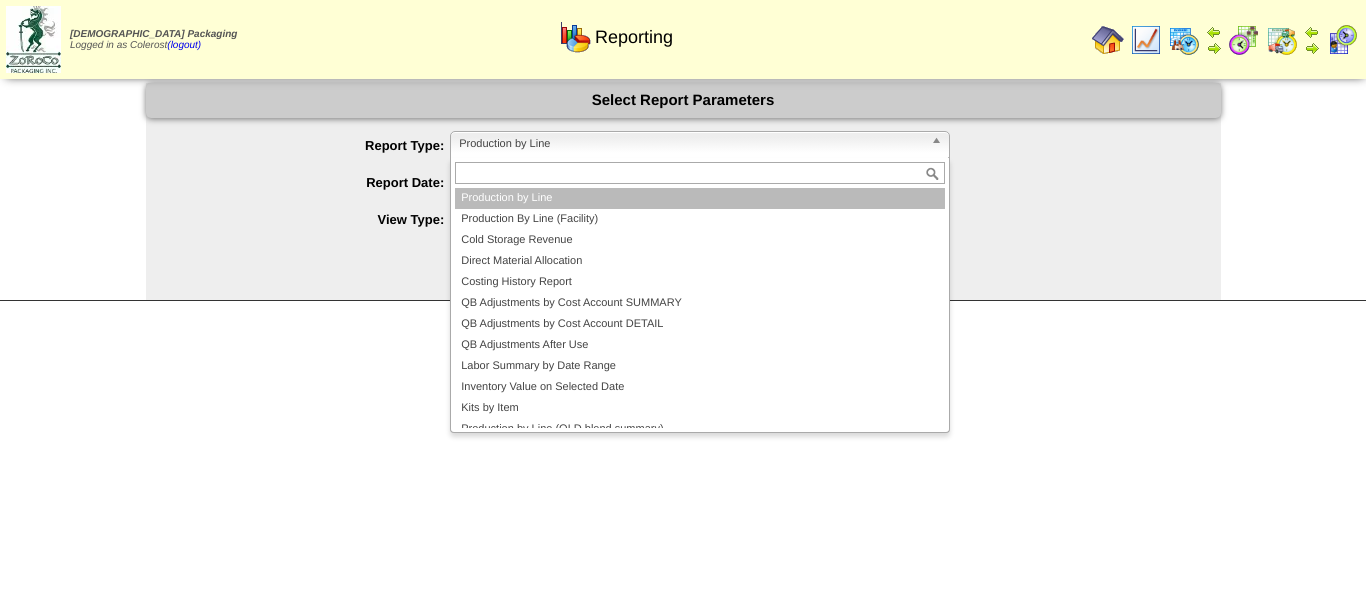 click on "Production by Line" at bounding box center (691, 144) 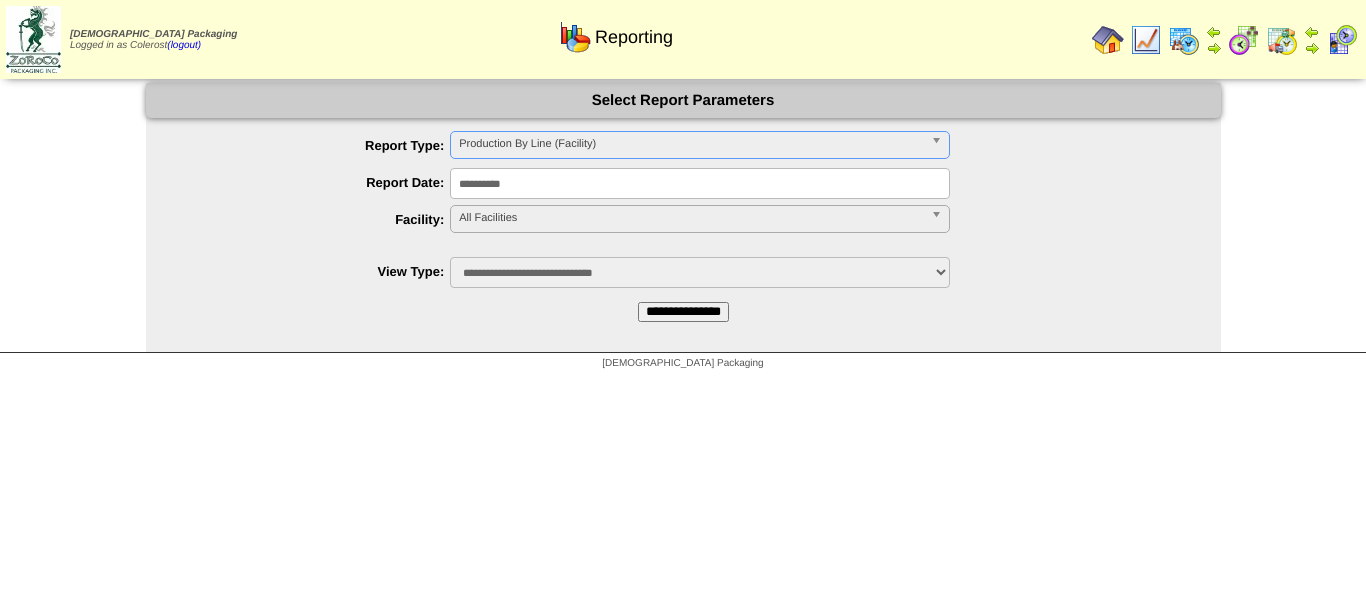 click on "**********" at bounding box center [700, 183] 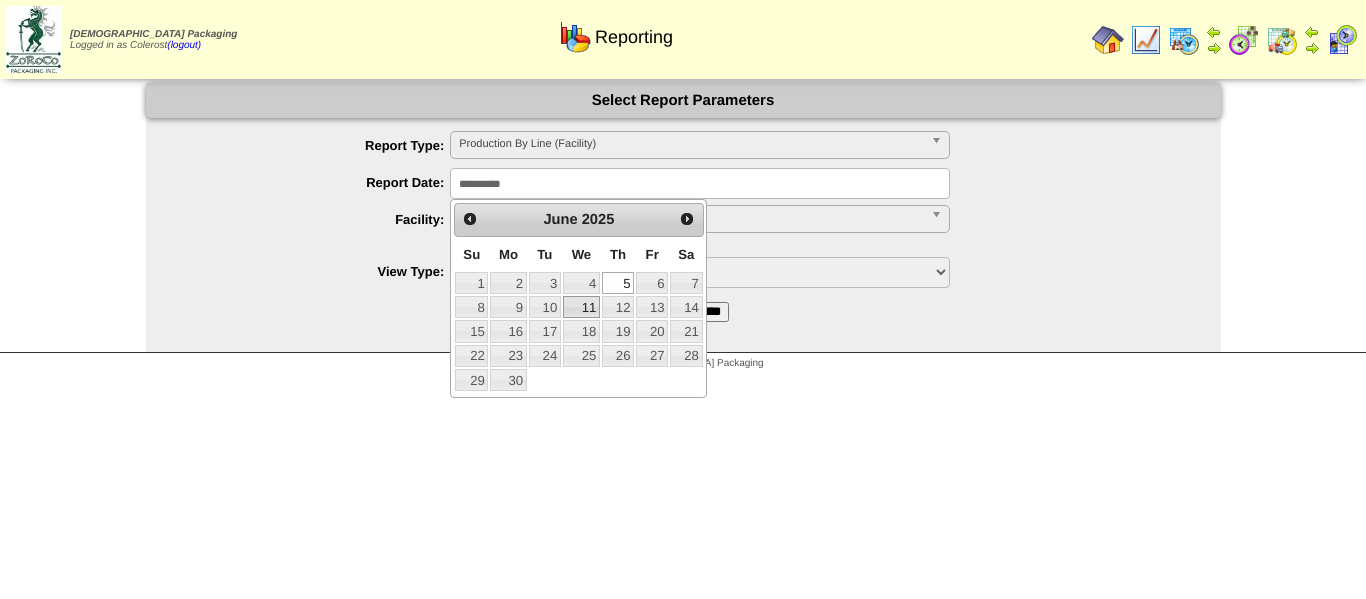 click on "11" at bounding box center [581, 307] 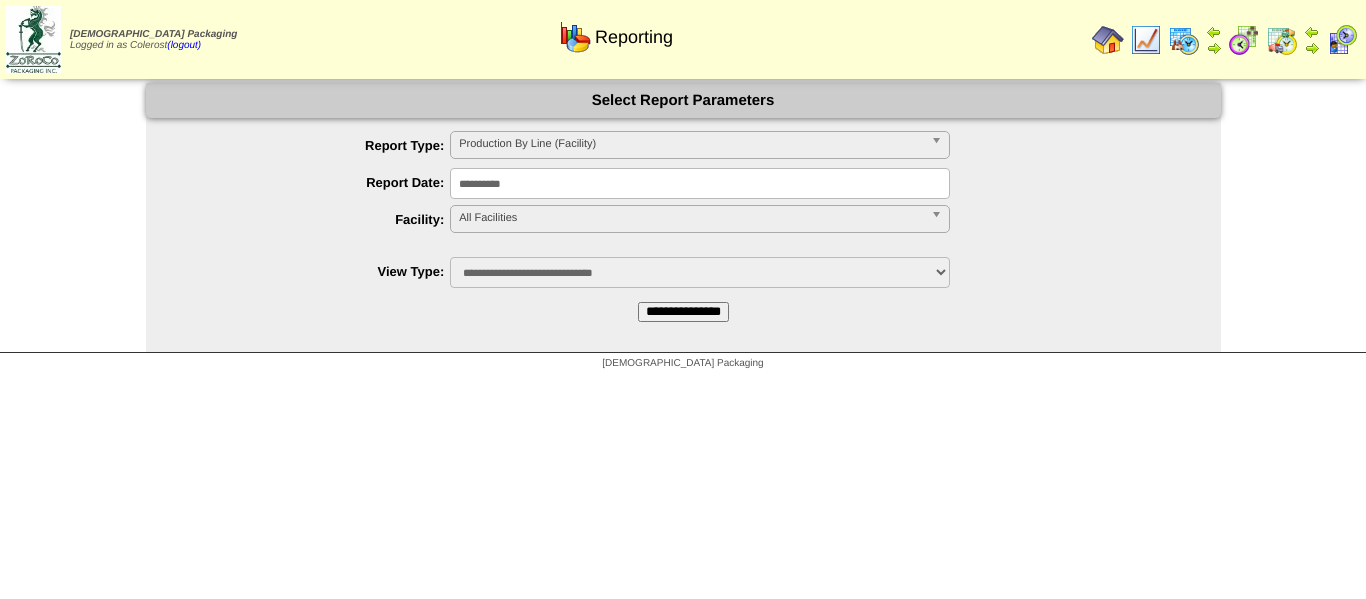 click on "**********" at bounding box center (703, 220) 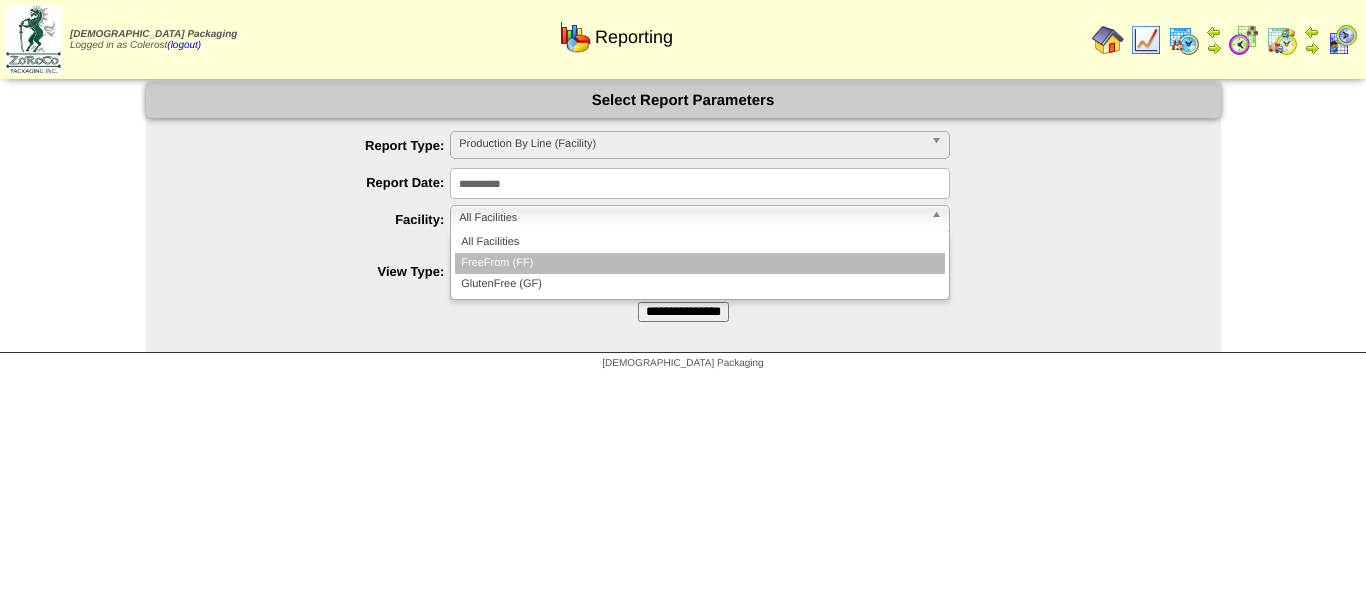 click on "FreeFrom (FF)" at bounding box center (700, 263) 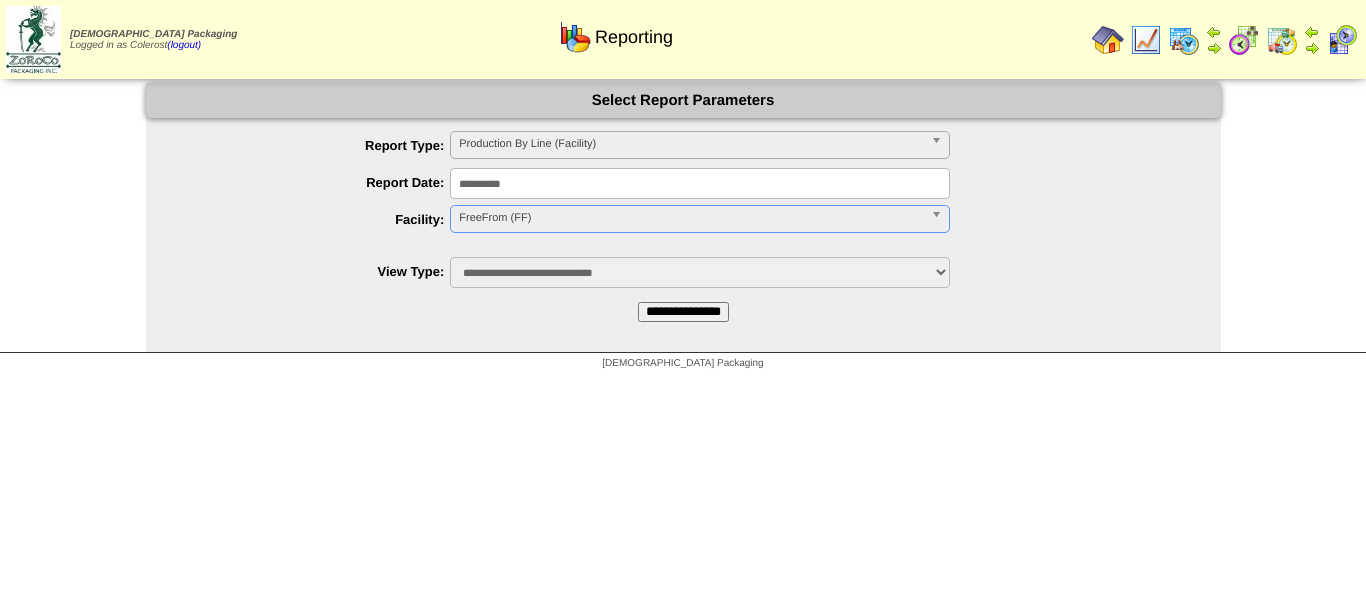 click on "**********" at bounding box center (683, 312) 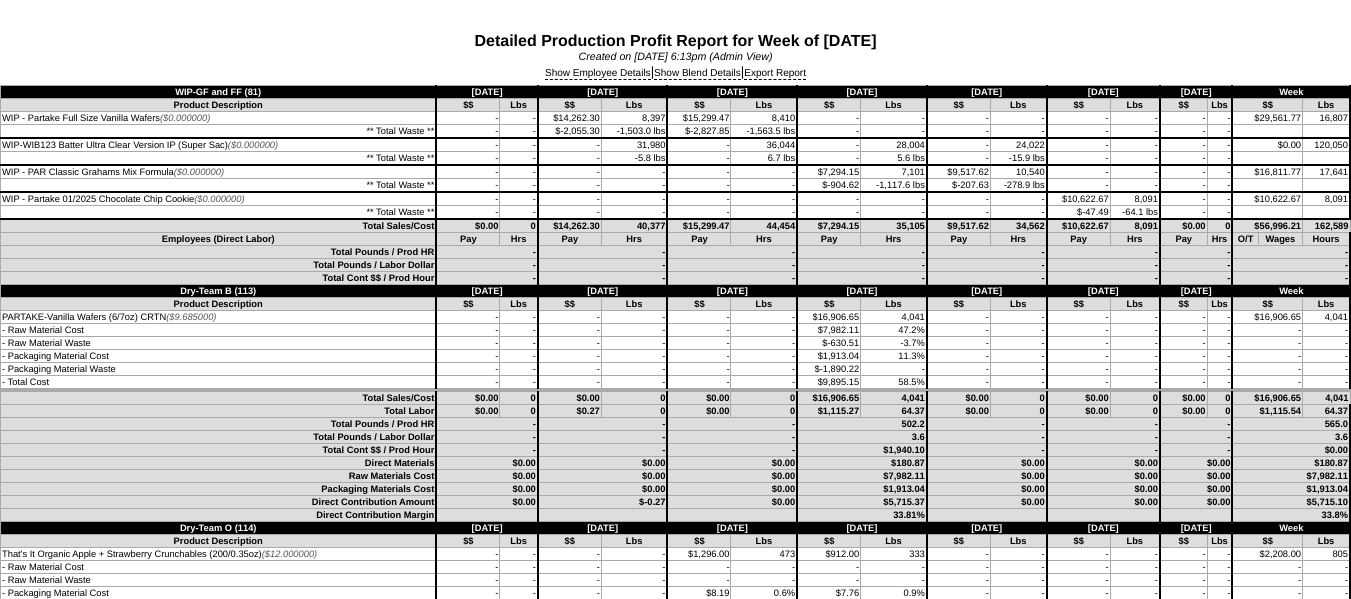 scroll, scrollTop: 0, scrollLeft: 0, axis: both 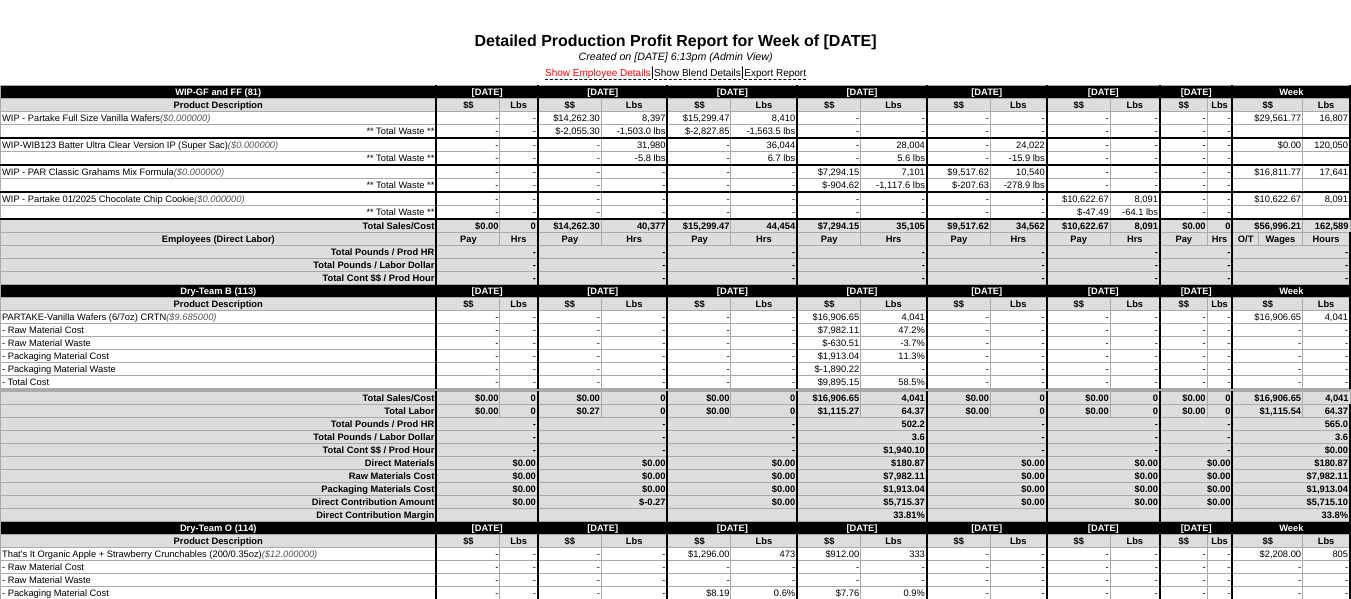 click on "Show Employee Details" at bounding box center (598, 74) 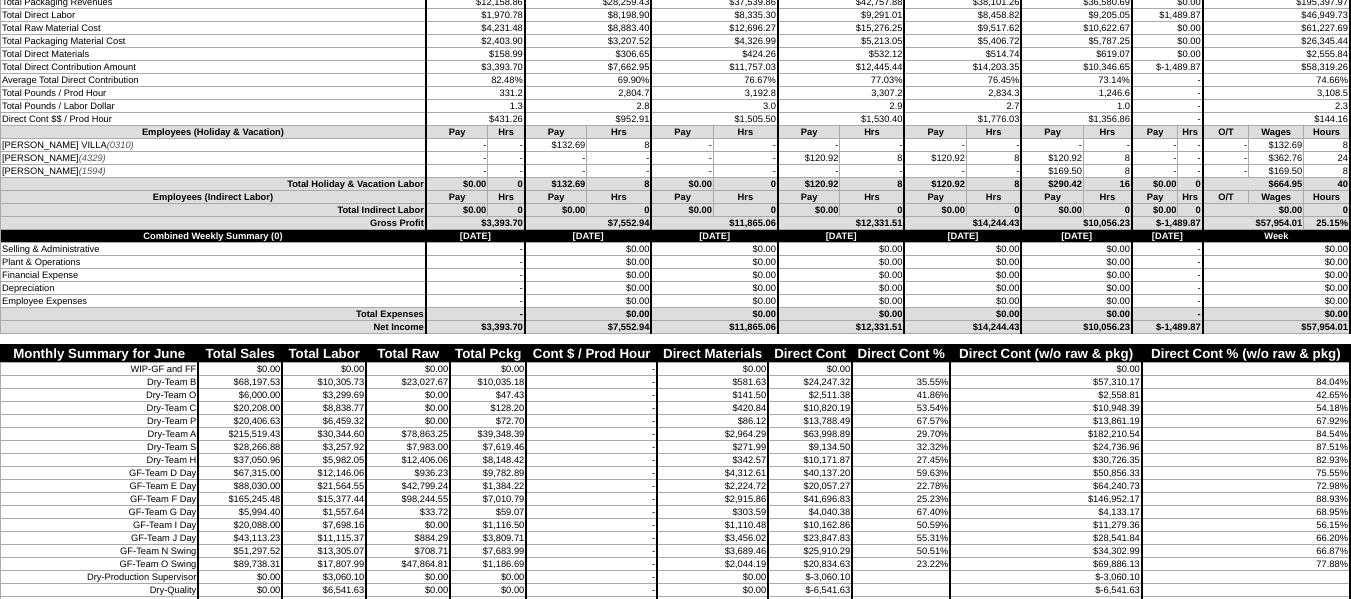 scroll, scrollTop: 5000, scrollLeft: 0, axis: vertical 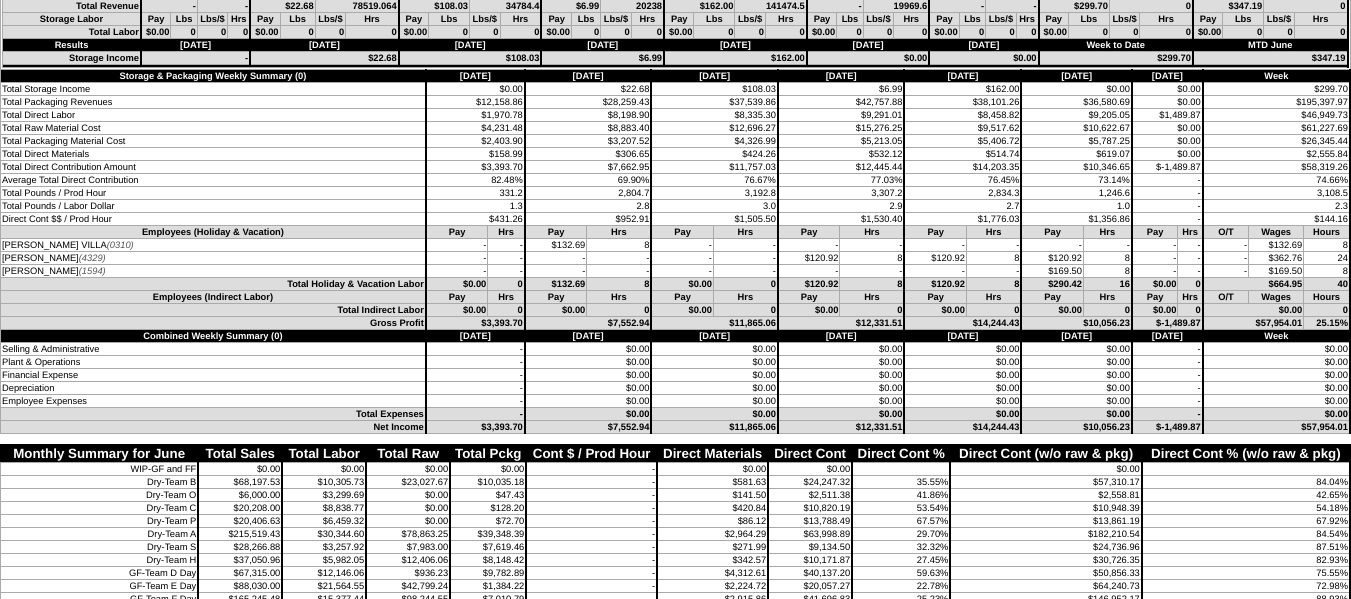 click on "3,192.8" at bounding box center [714, 193] 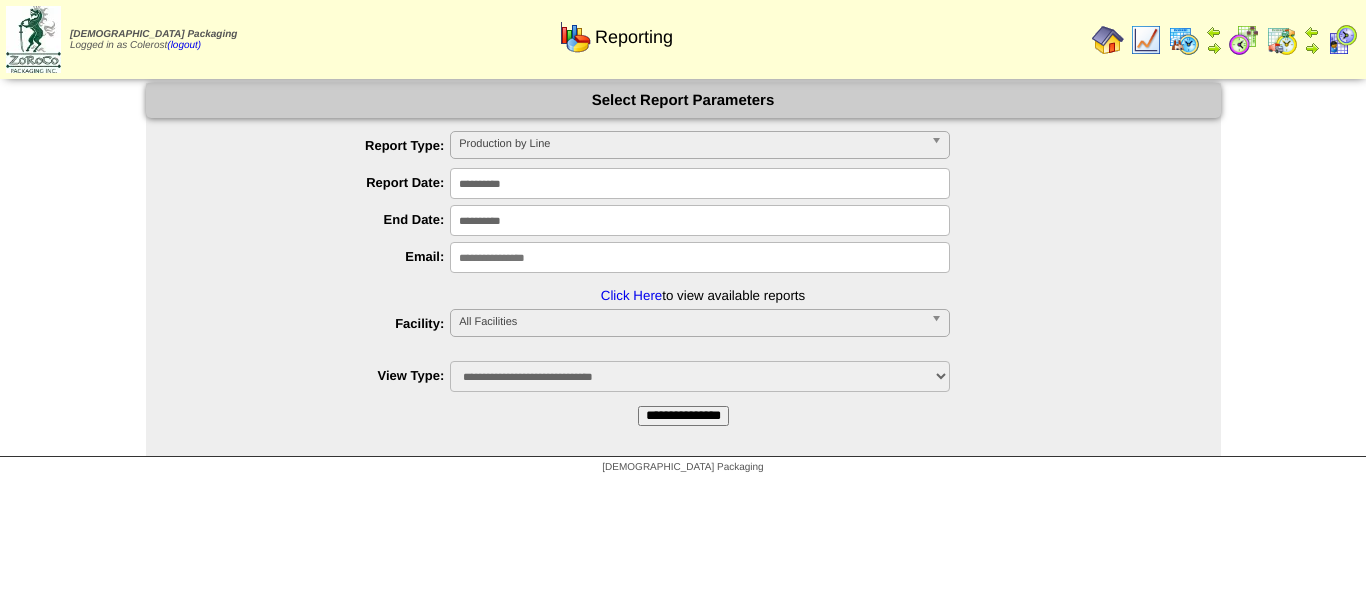scroll, scrollTop: 0, scrollLeft: 0, axis: both 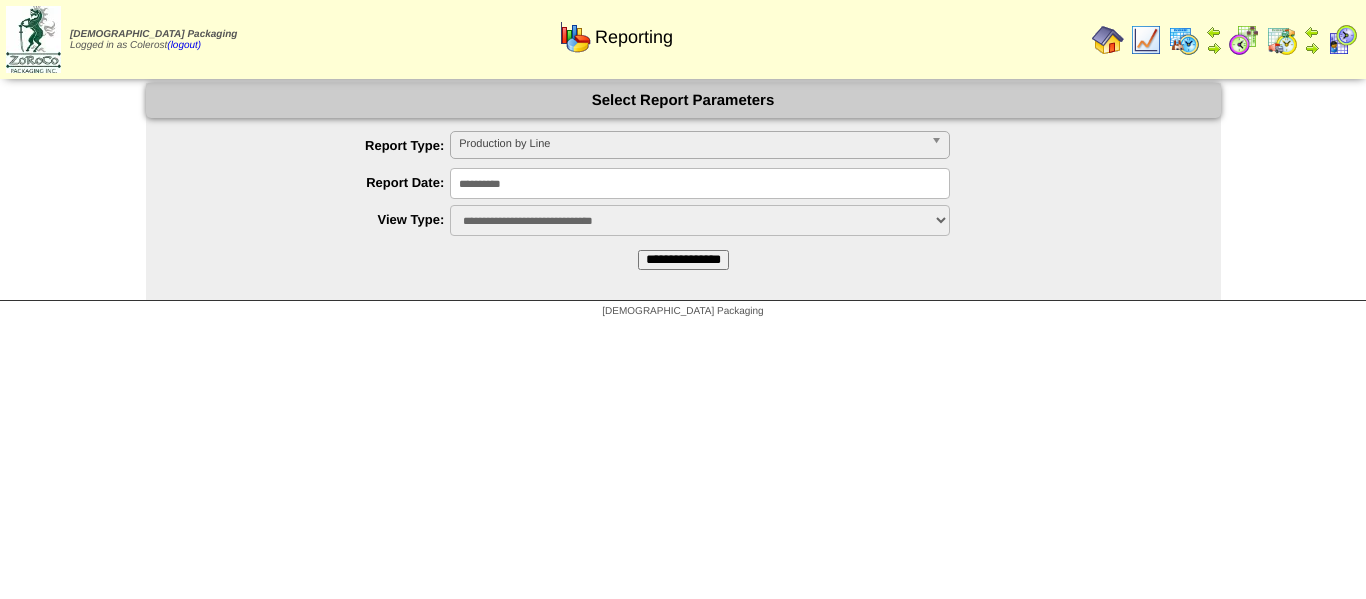 click on "**********" at bounding box center (700, 183) 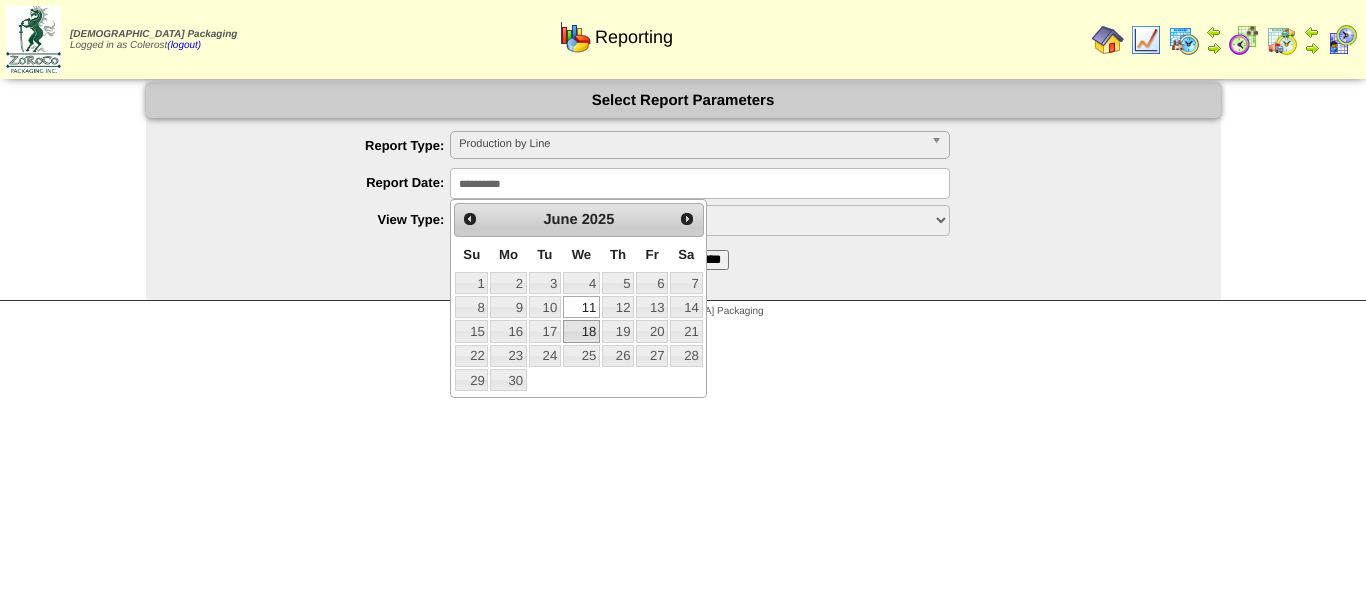 click on "18" at bounding box center (581, 331) 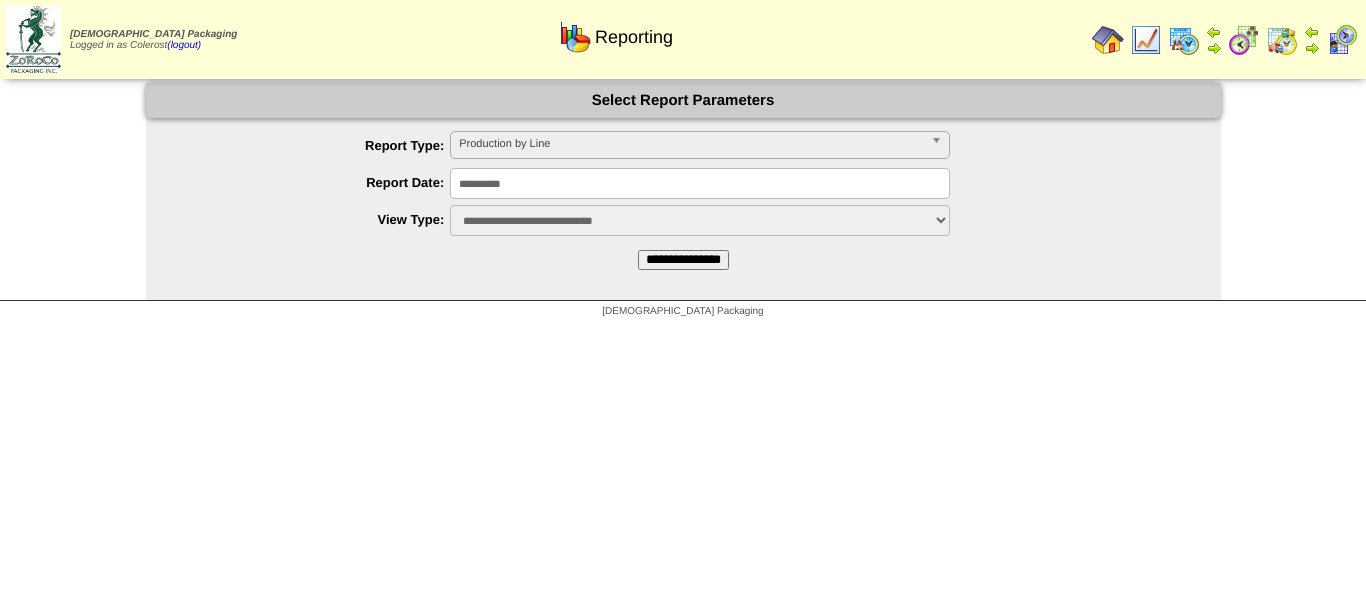 click on "Production by Line" at bounding box center [691, 144] 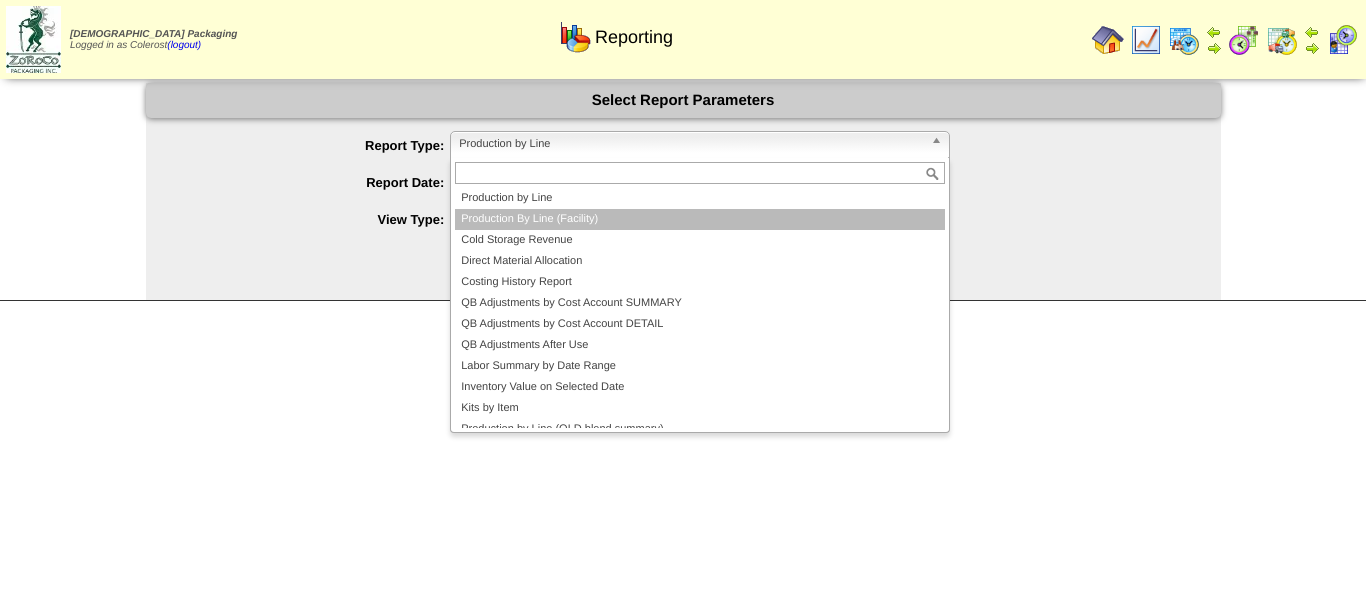 click on "Production By Line (Facility)" at bounding box center [700, 219] 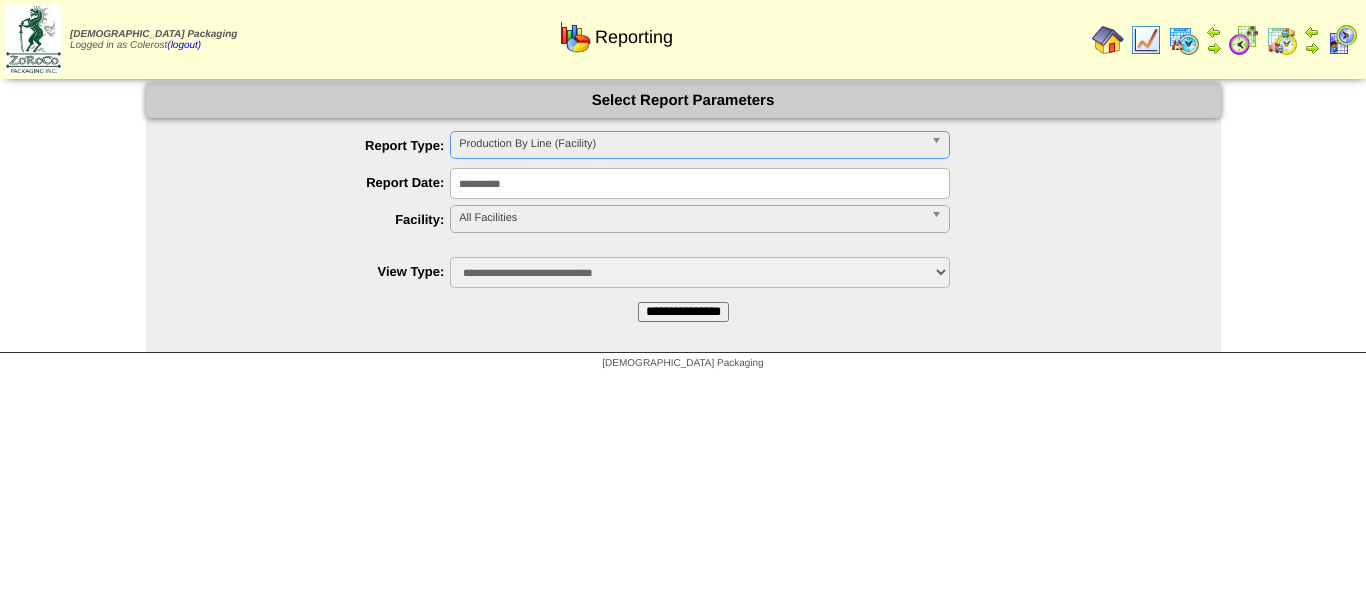click on "All Facilities" at bounding box center [691, 218] 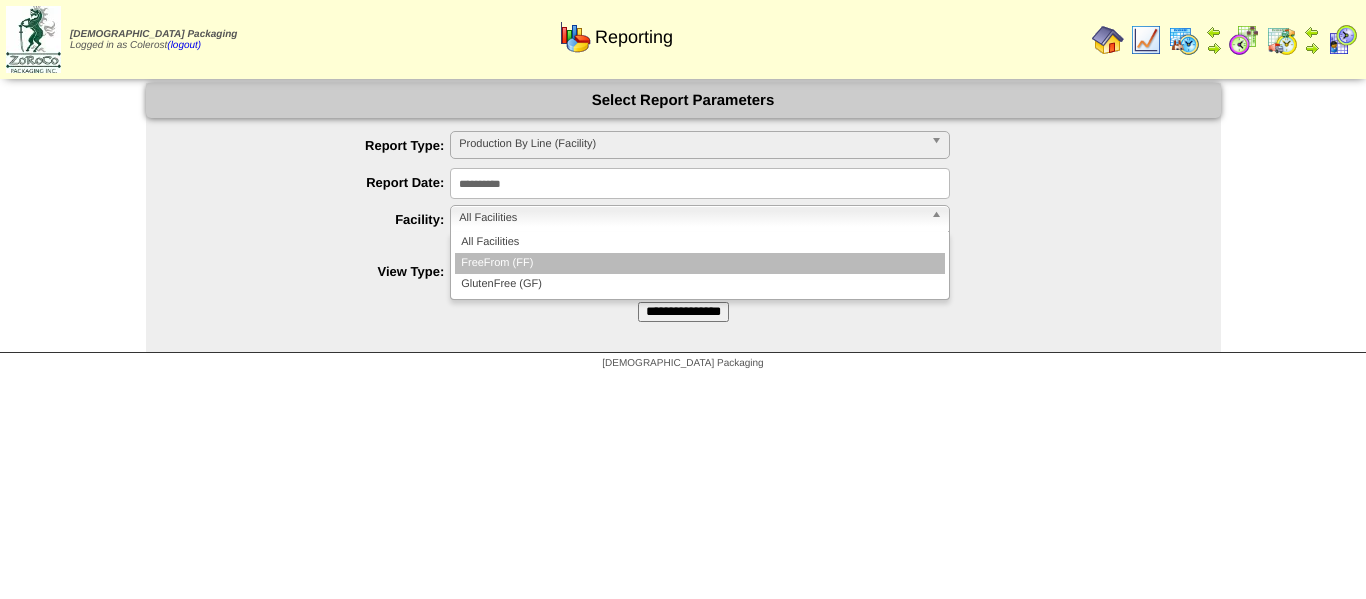 click on "FreeFrom (FF)" at bounding box center (700, 263) 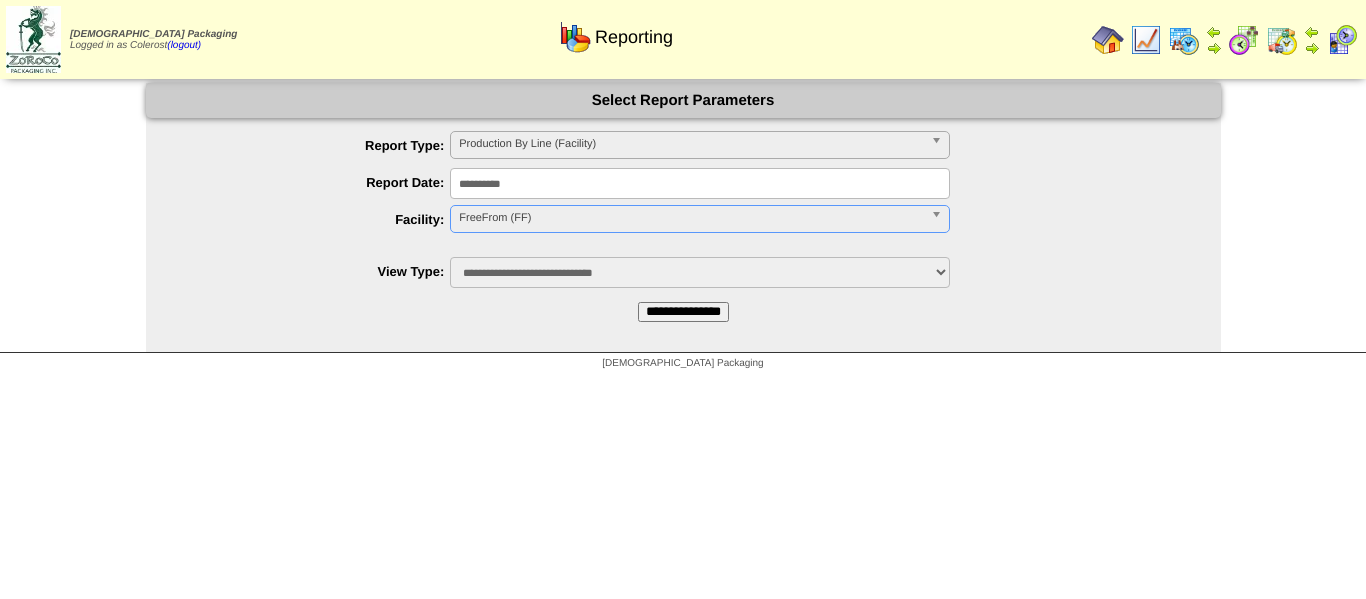 click on "**********" at bounding box center [683, 312] 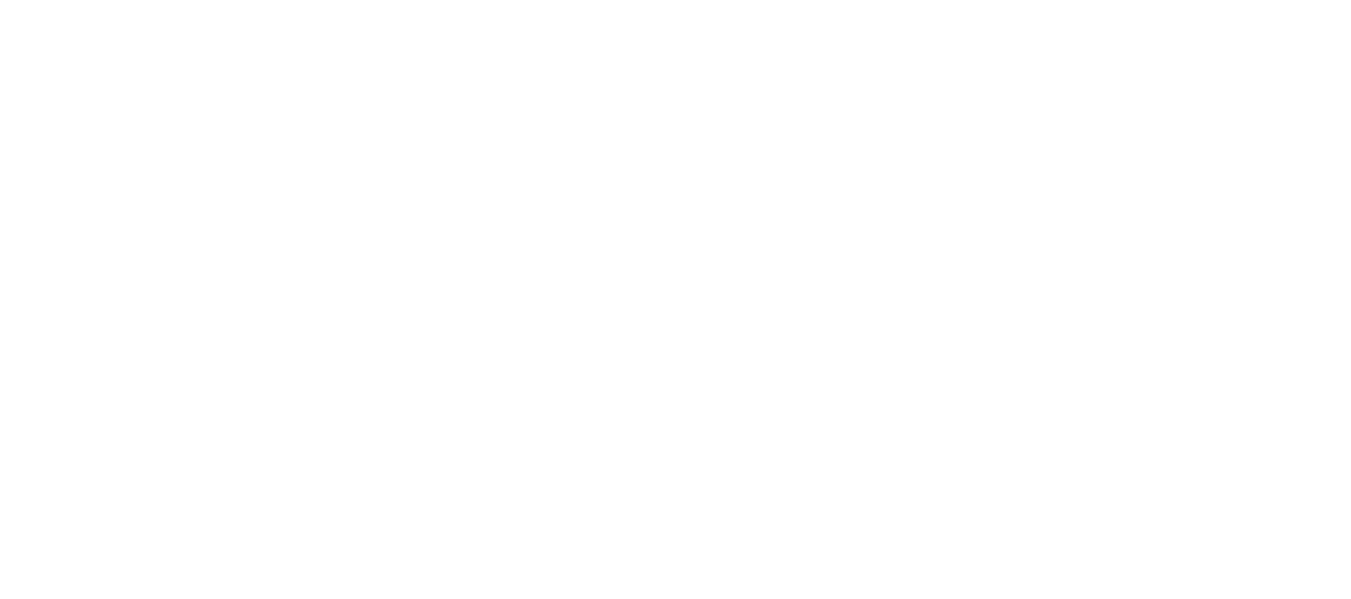 scroll, scrollTop: 0, scrollLeft: 0, axis: both 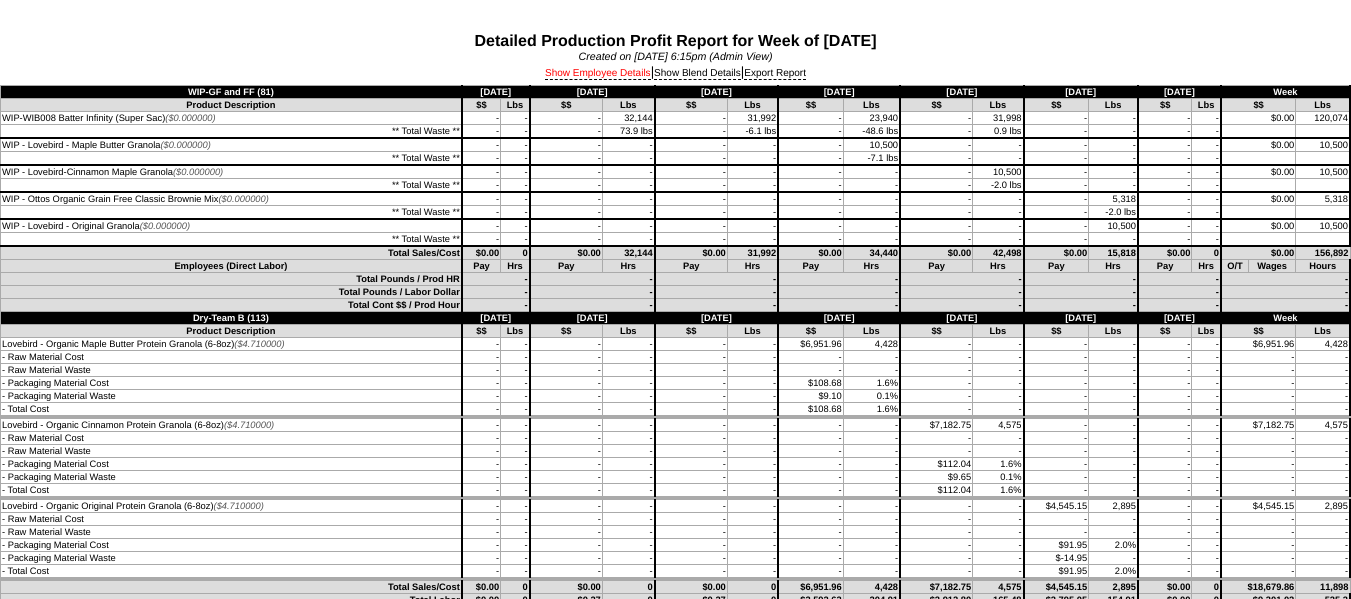 click on "Show Employee Details" at bounding box center [598, 74] 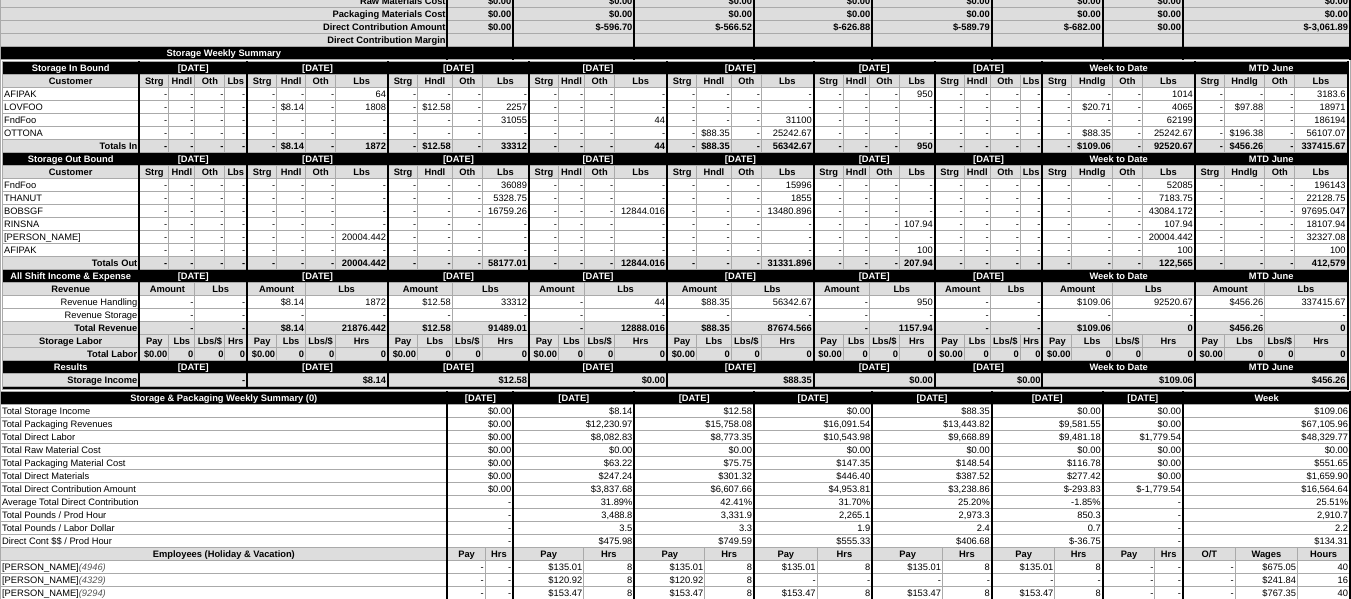 scroll, scrollTop: 4200, scrollLeft: 0, axis: vertical 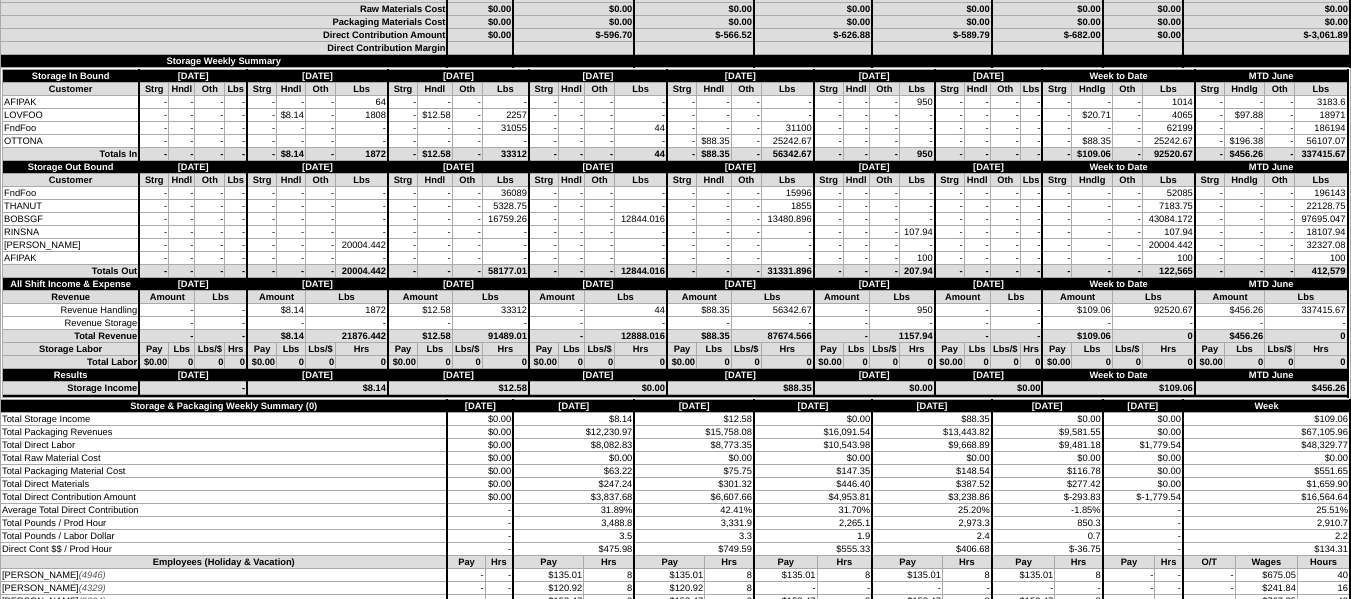click on "13480.896" at bounding box center (787, 219) 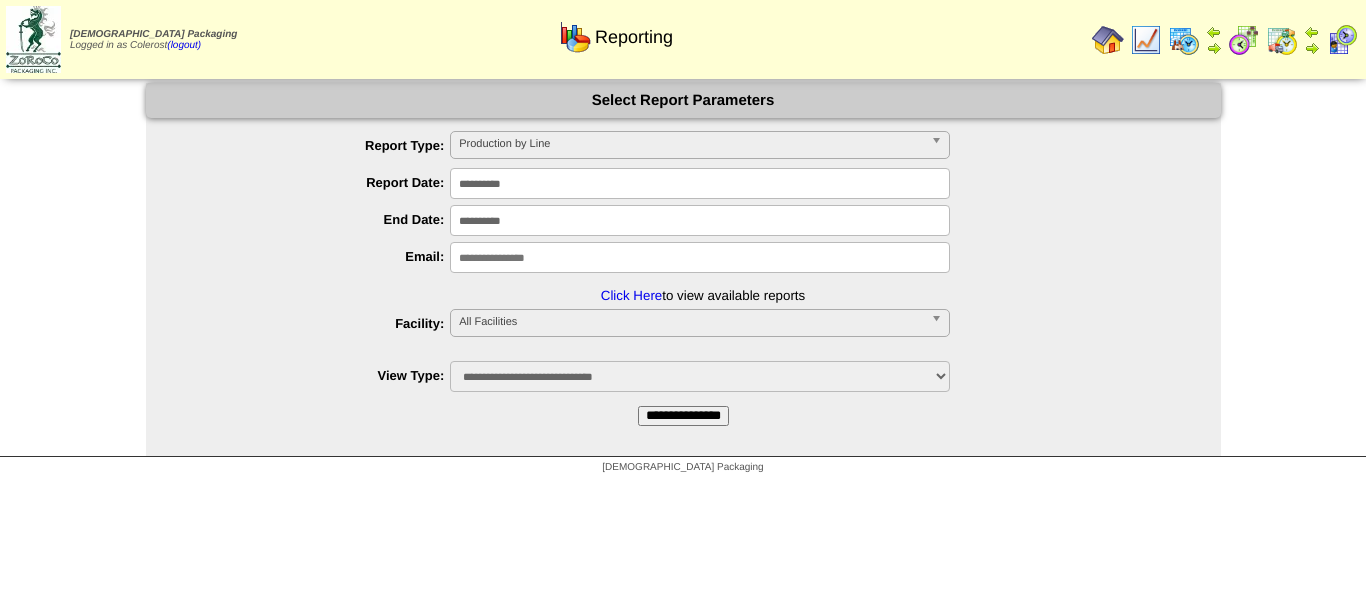 scroll, scrollTop: 0, scrollLeft: 0, axis: both 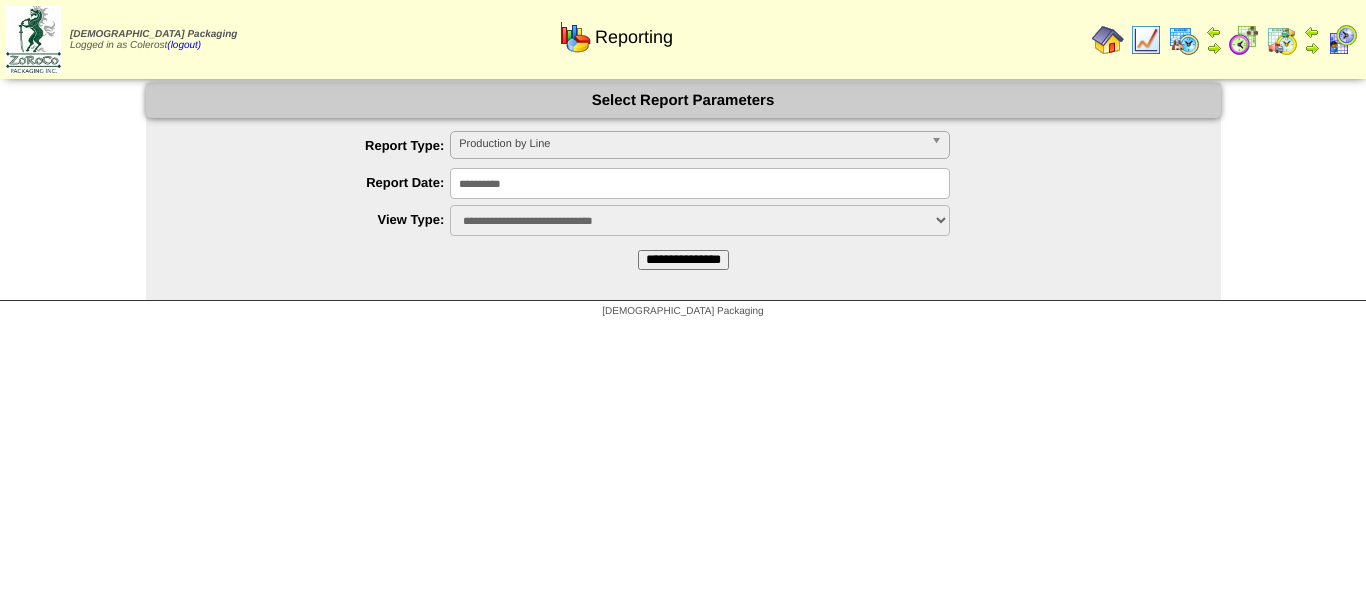 click on "Production by Line" at bounding box center (691, 144) 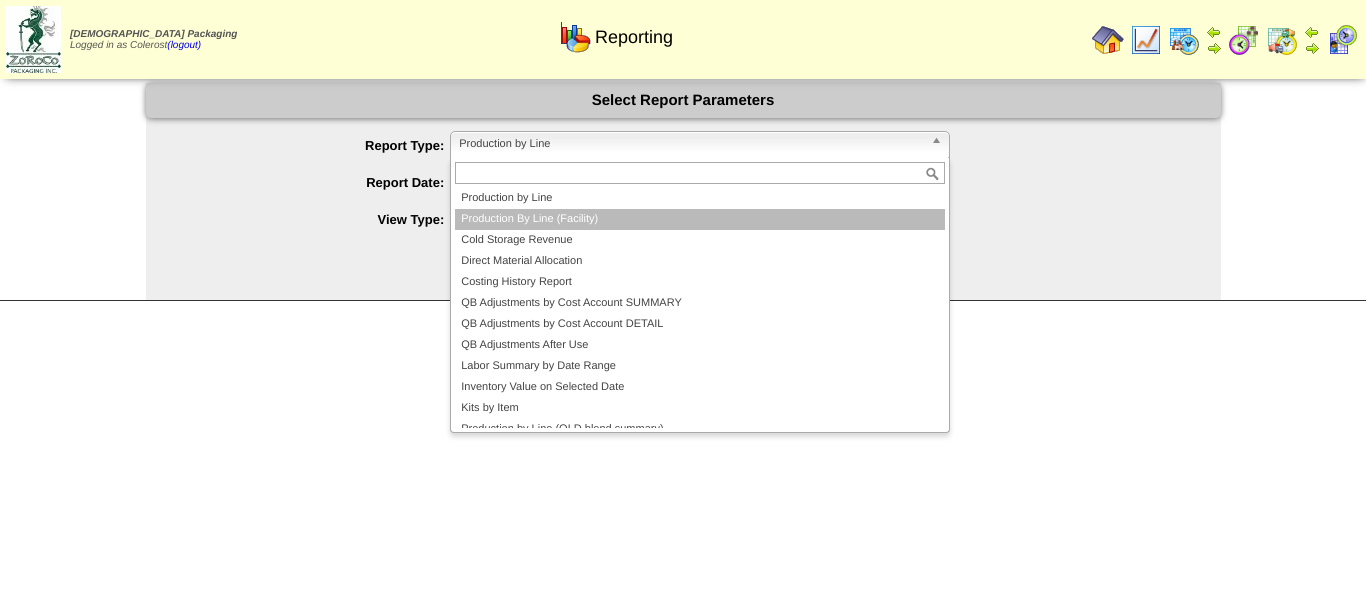 click on "Production By Line (Facility)" at bounding box center [700, 219] 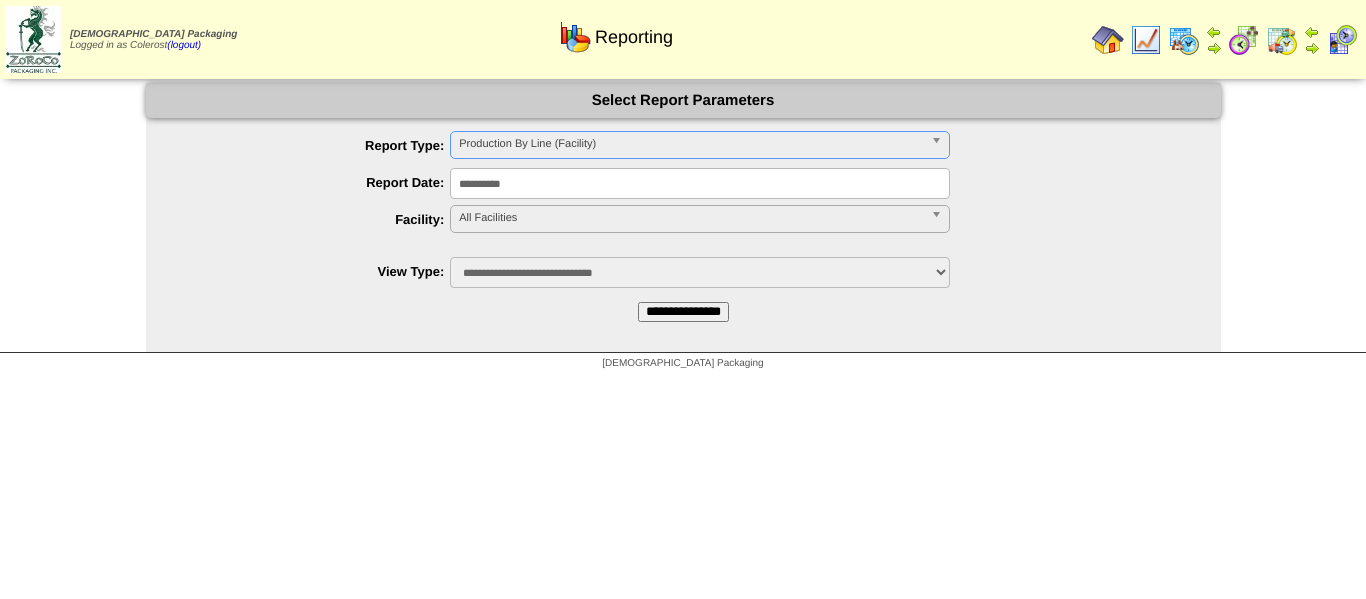 click on "**********" at bounding box center (700, 183) 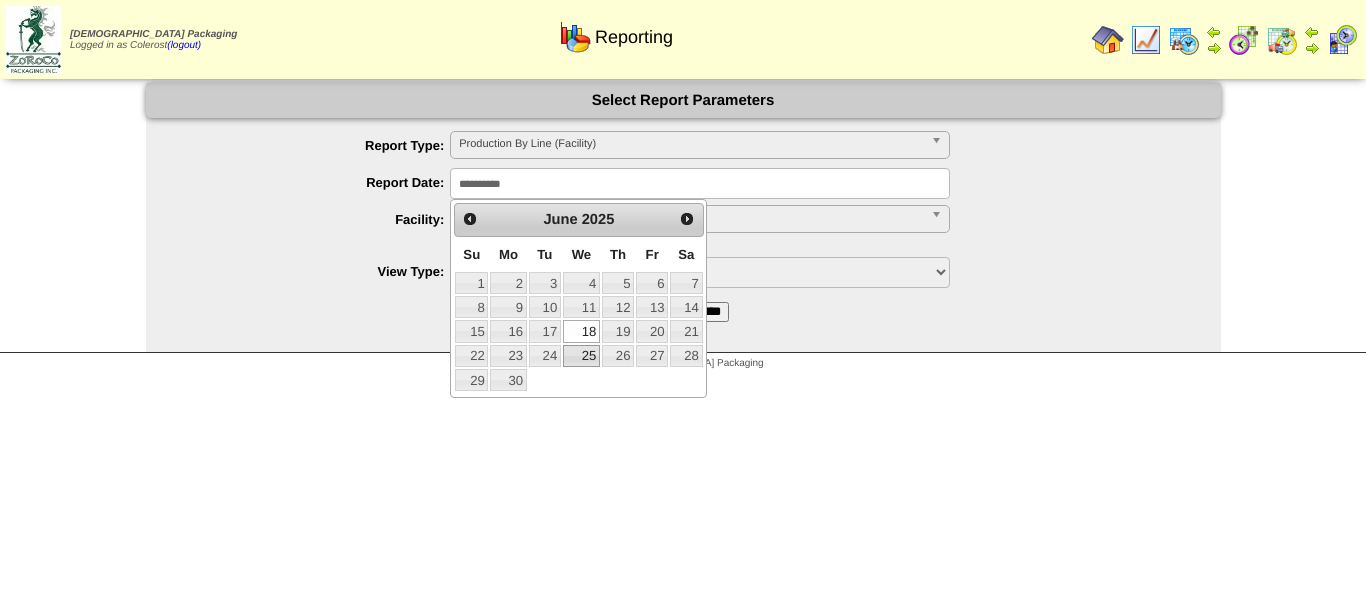 click on "25" at bounding box center [581, 356] 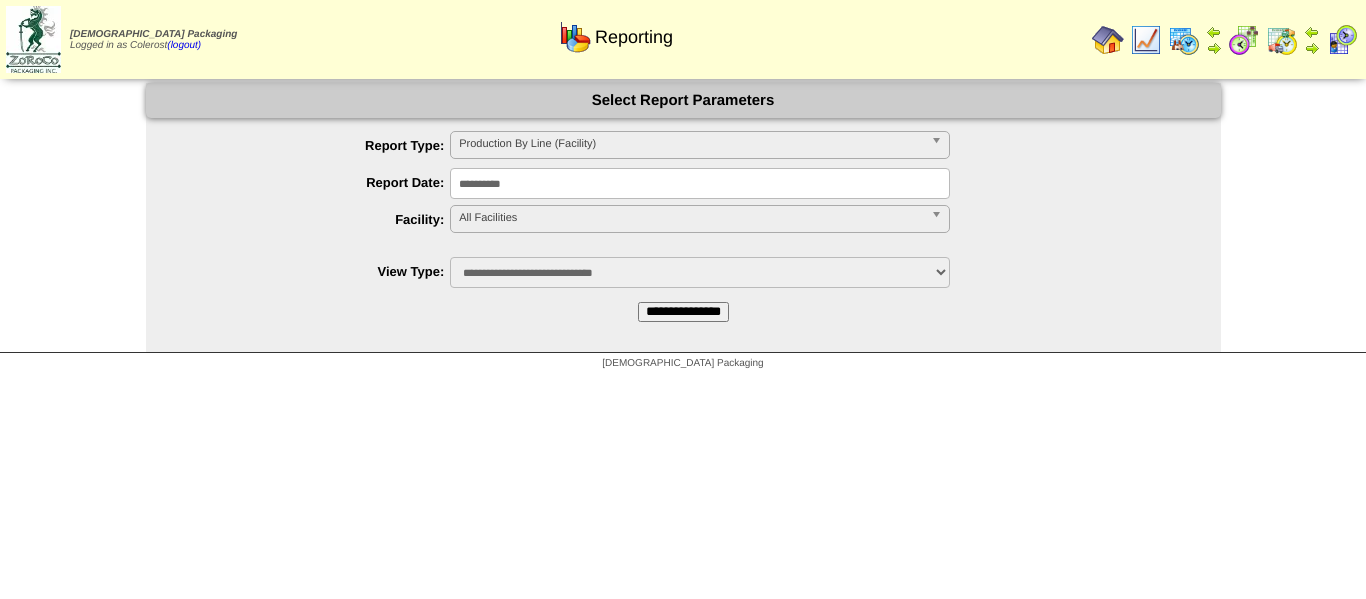 click on "All Facilities" at bounding box center [691, 218] 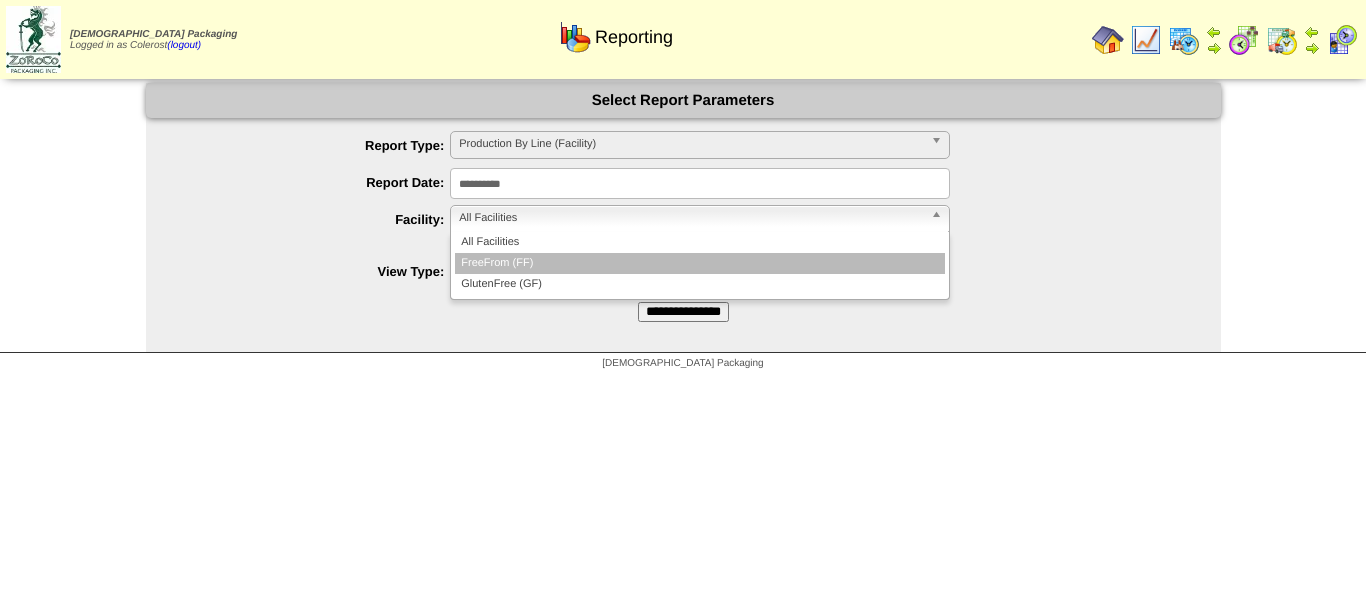 click on "FreeFrom (FF)" at bounding box center [700, 263] 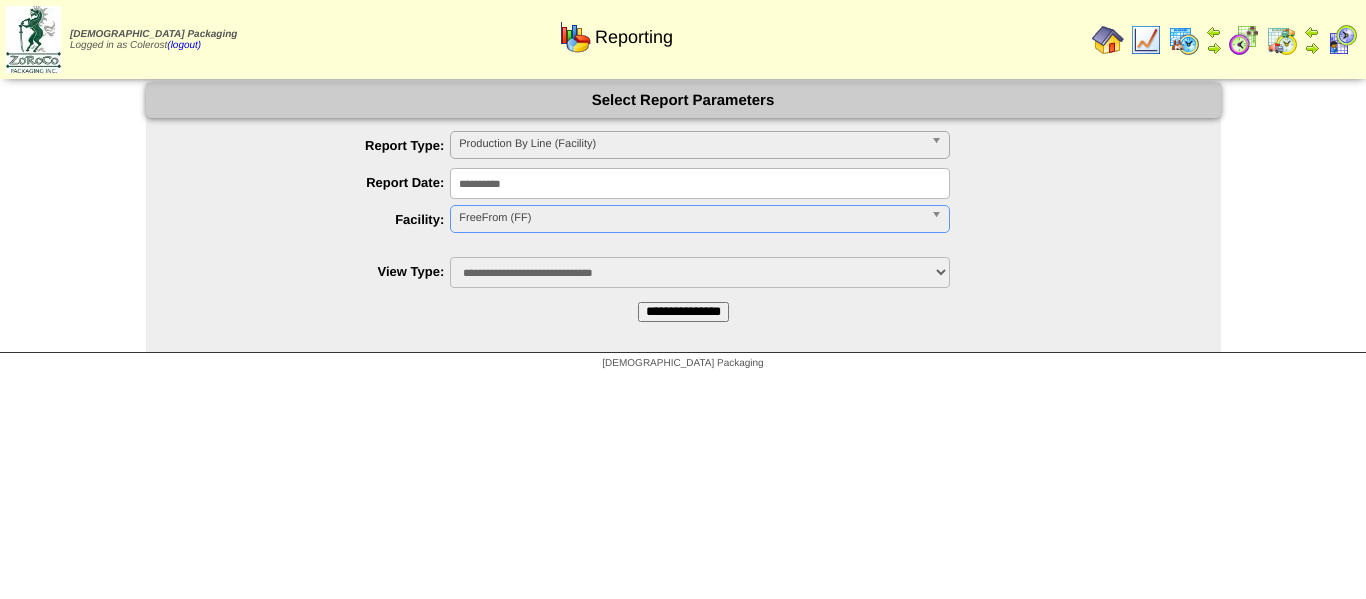 click on "**********" at bounding box center (683, 312) 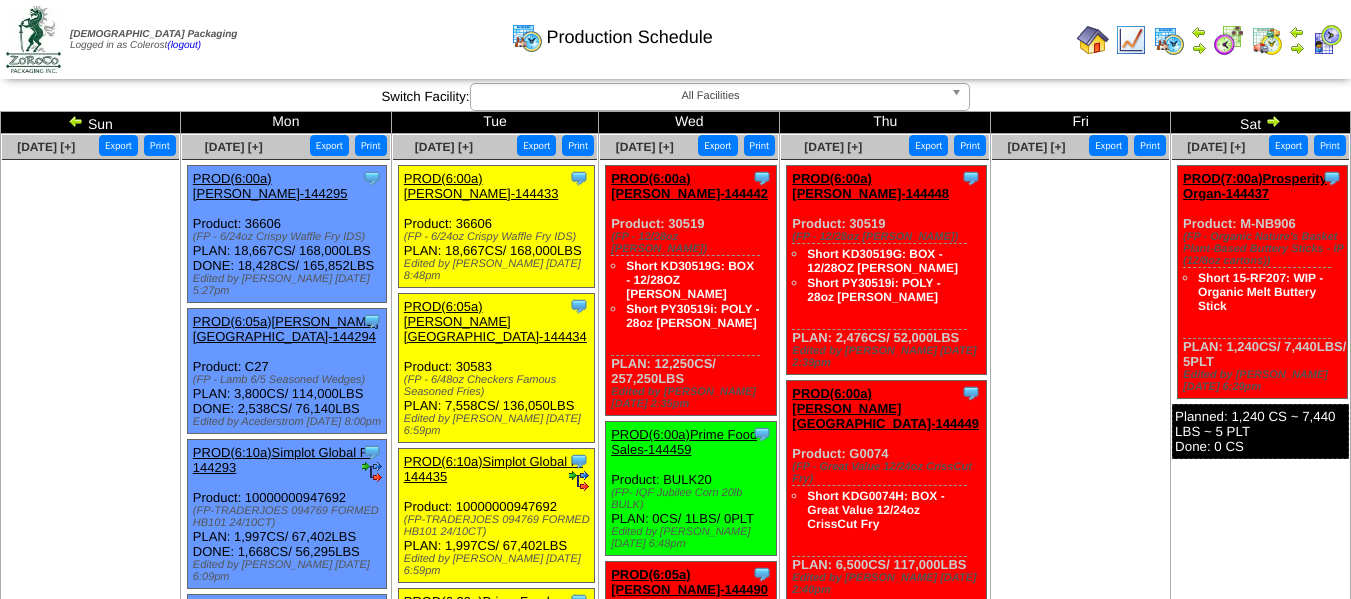 scroll, scrollTop: 0, scrollLeft: 0, axis: both 